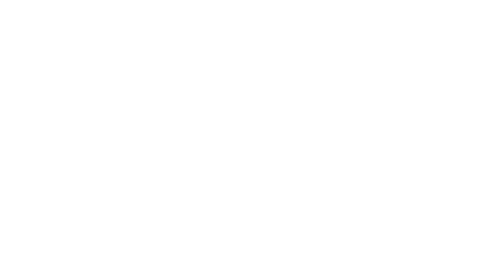 scroll, scrollTop: 0, scrollLeft: 0, axis: both 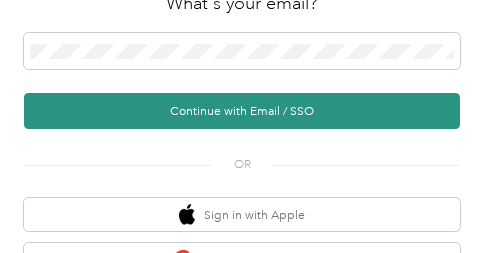 click on "Continue with Email / SSO" at bounding box center [242, 111] 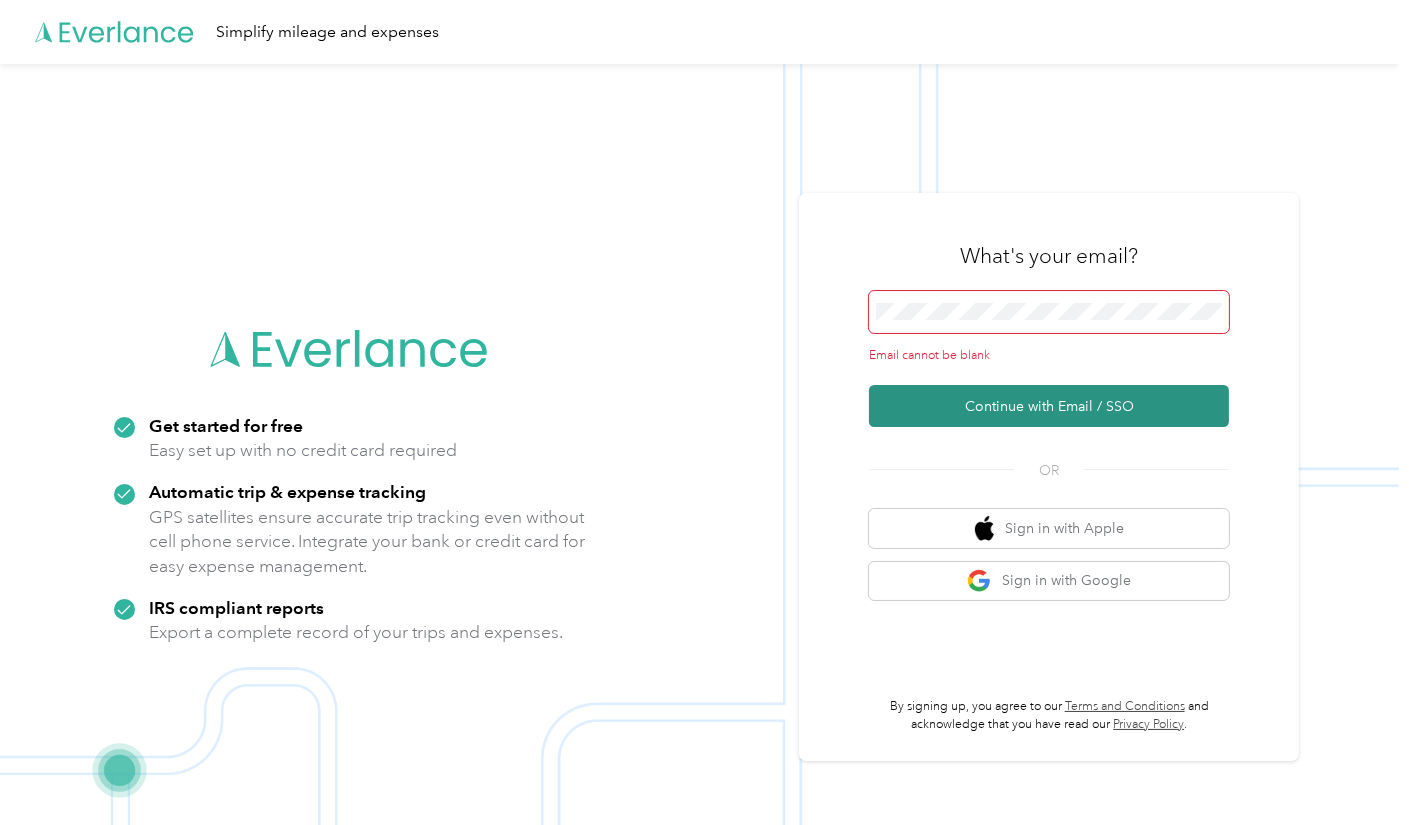 click on "Continue with Email / SSO" at bounding box center [1049, 406] 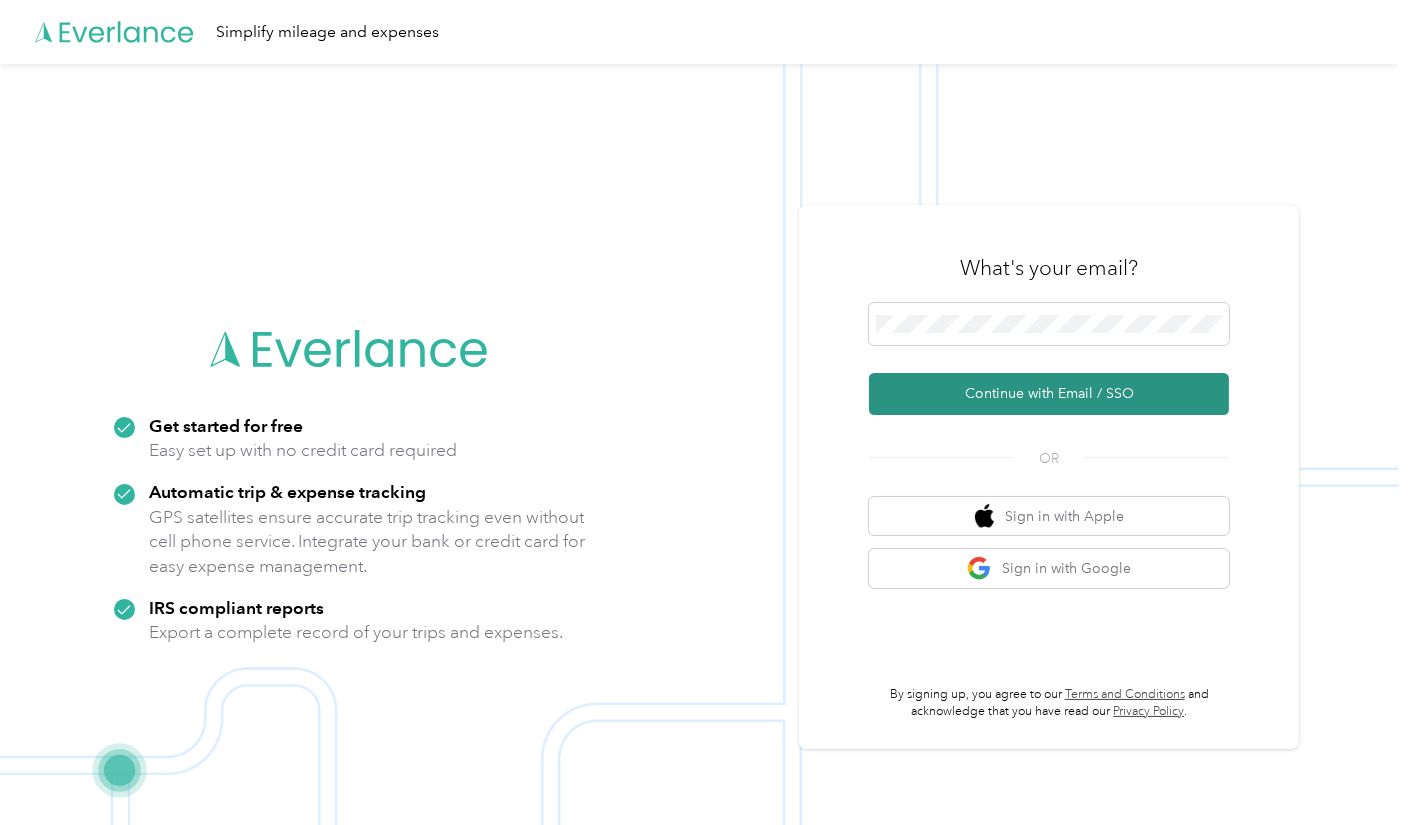 click on "Continue with Email / SSO" at bounding box center [1049, 394] 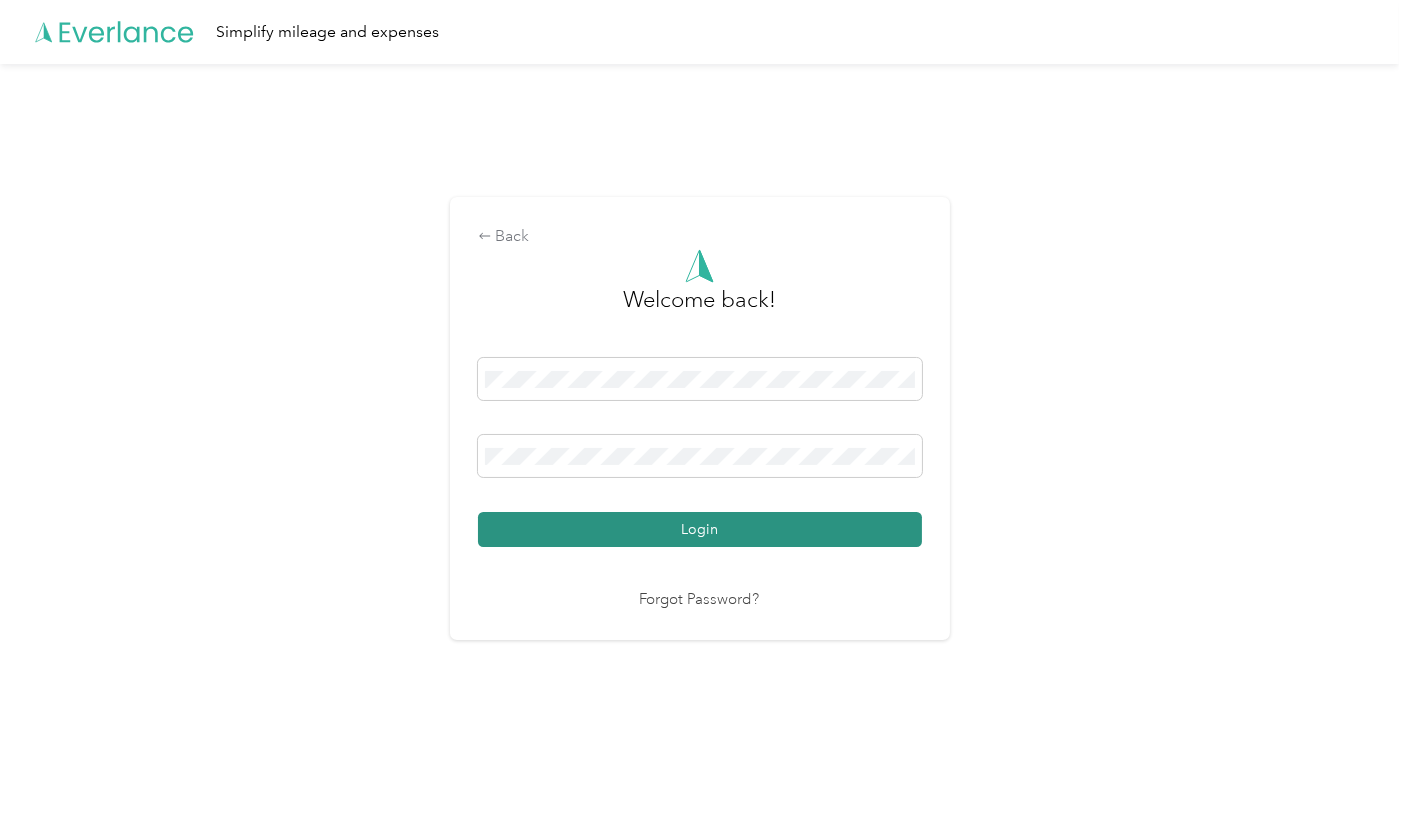 click on "Login" at bounding box center [700, 529] 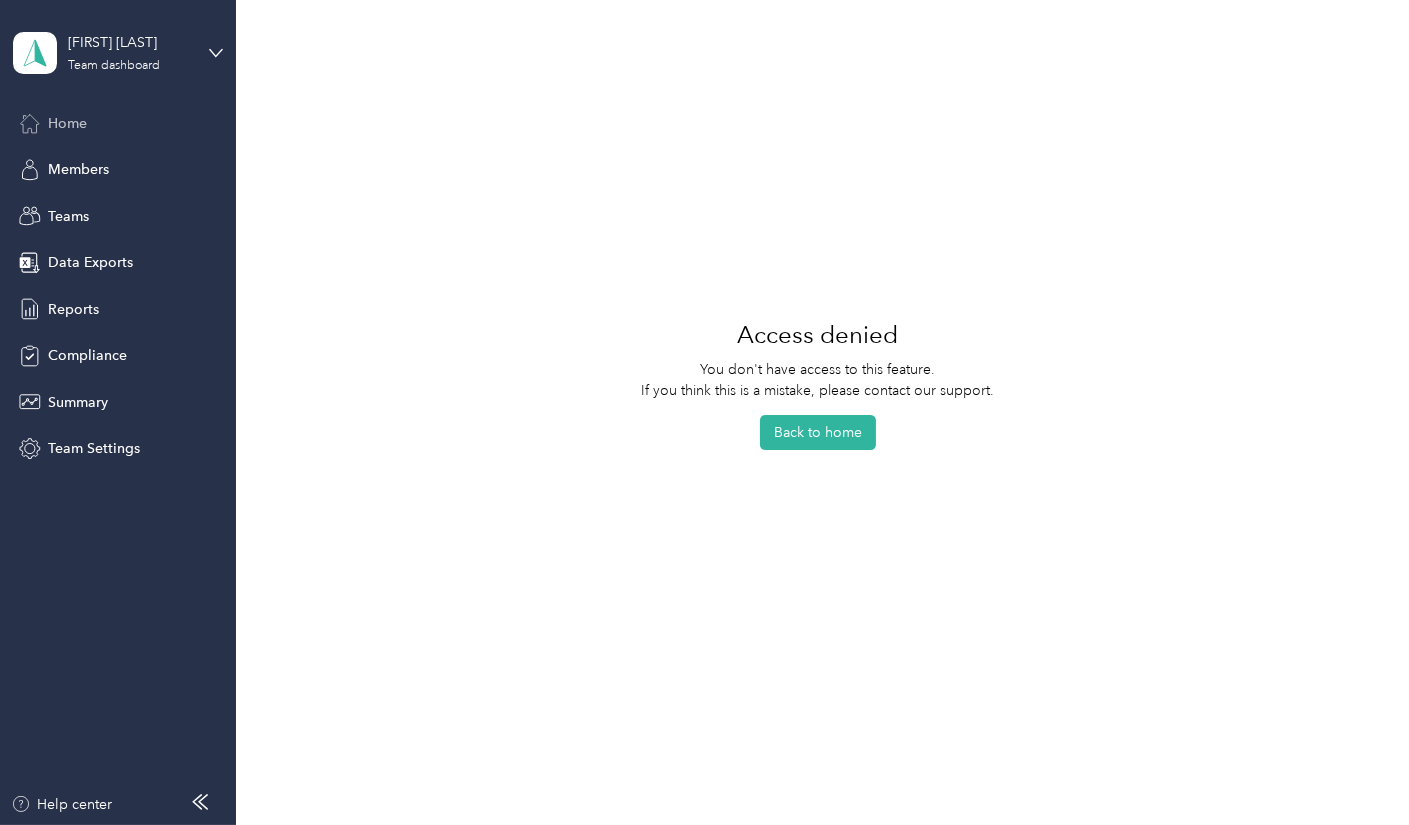 click on "Home" at bounding box center (67, 123) 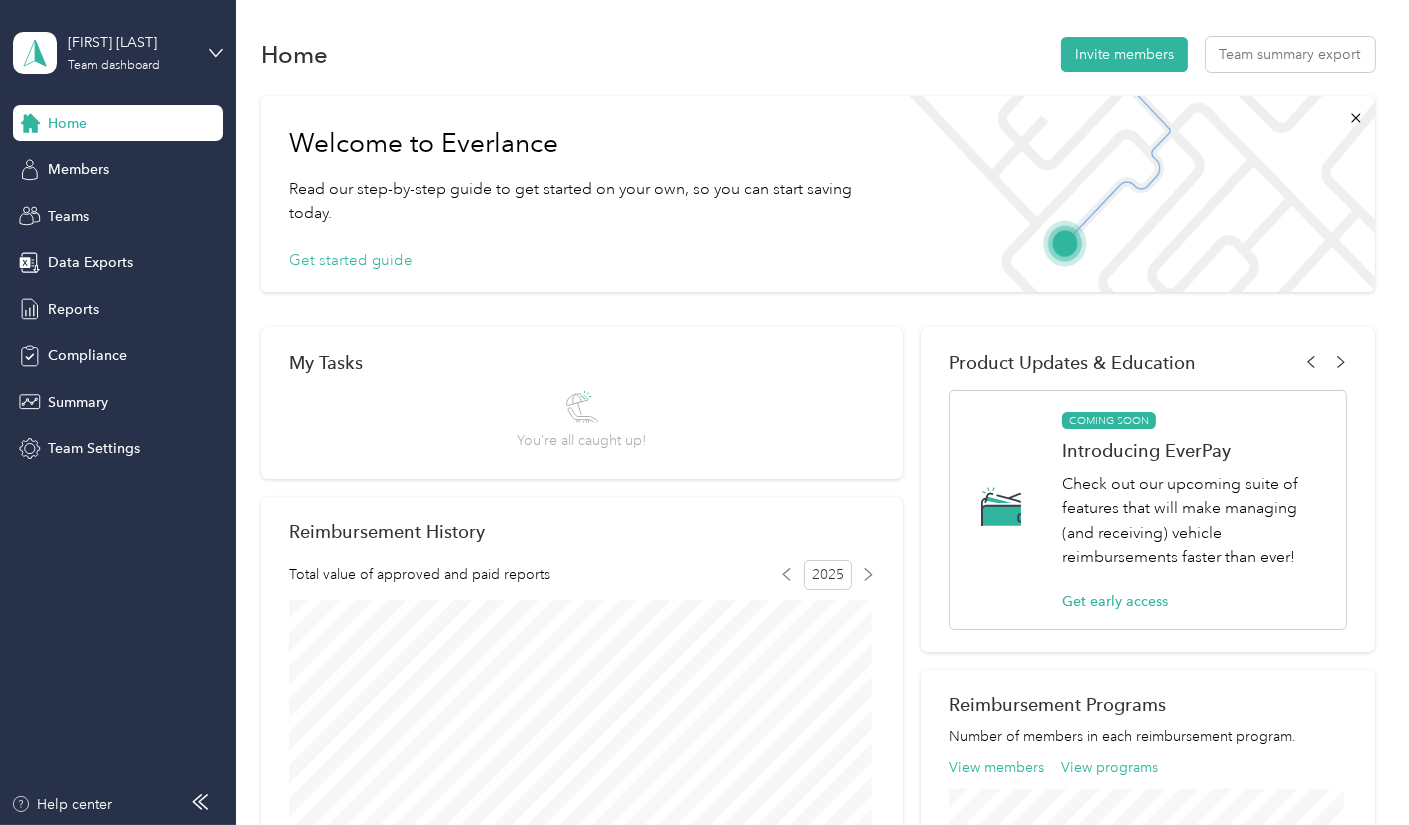 scroll, scrollTop: 0, scrollLeft: 0, axis: both 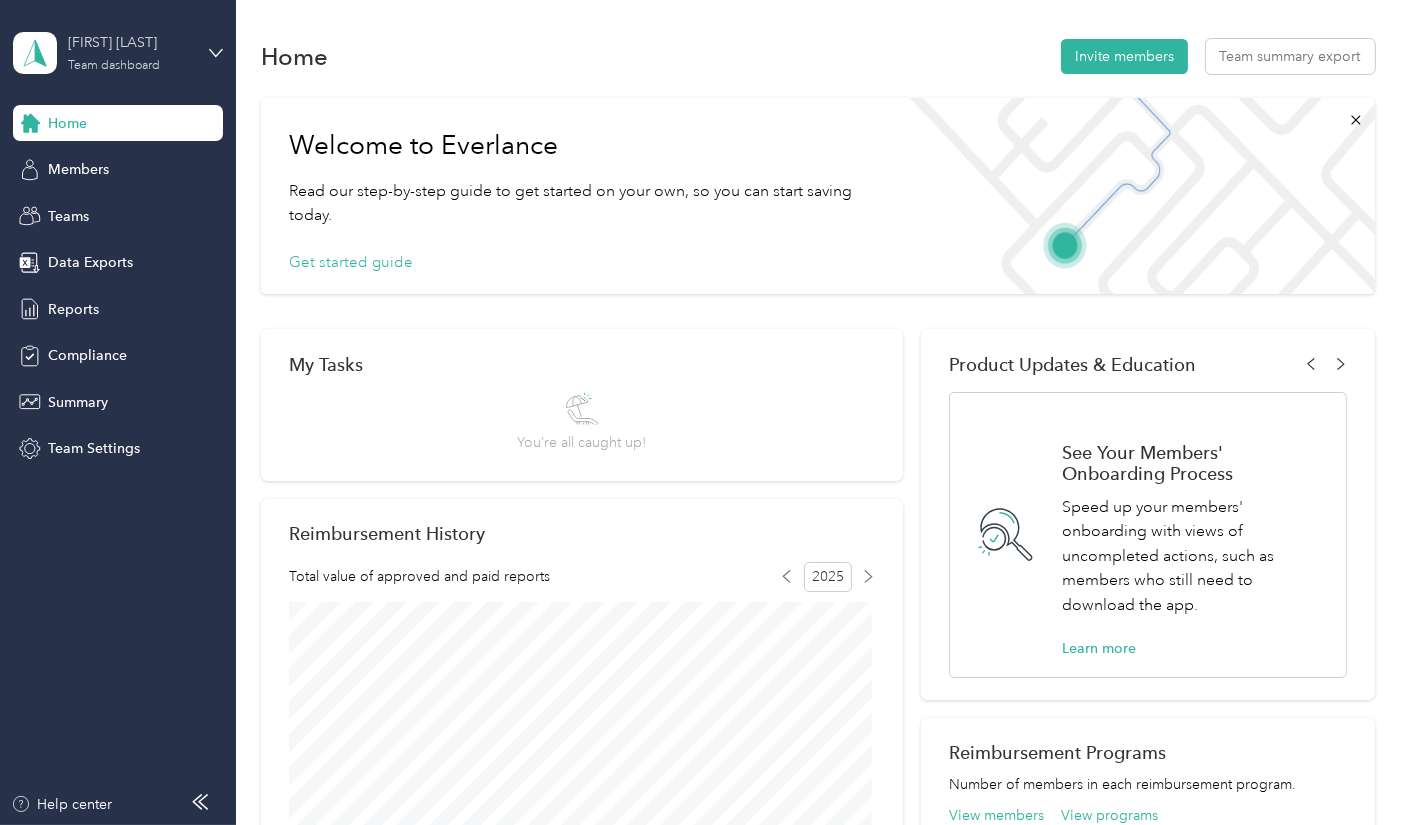 click on "Team dashboard" at bounding box center [114, 66] 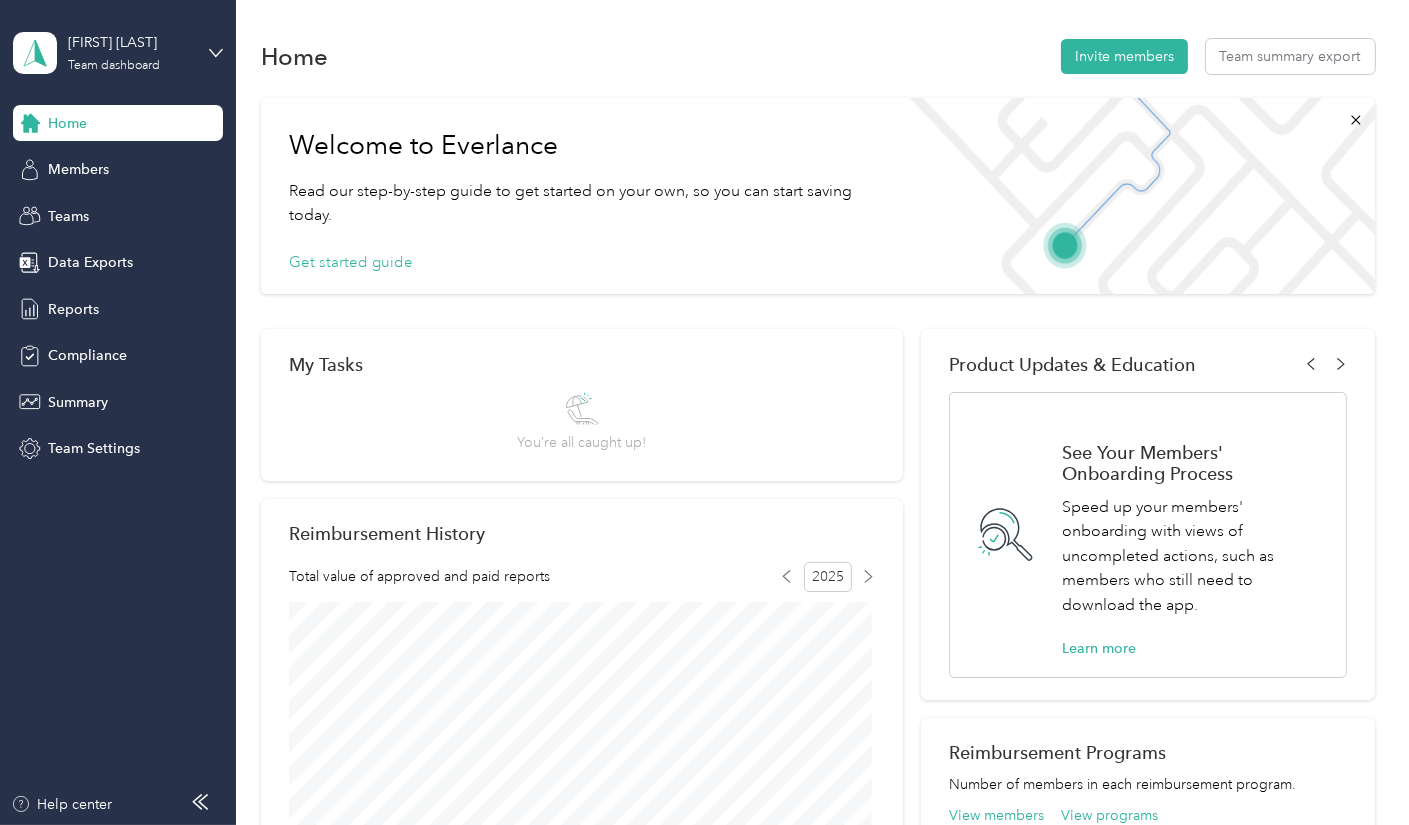 click on "Team dashboard" at bounding box center (86, 164) 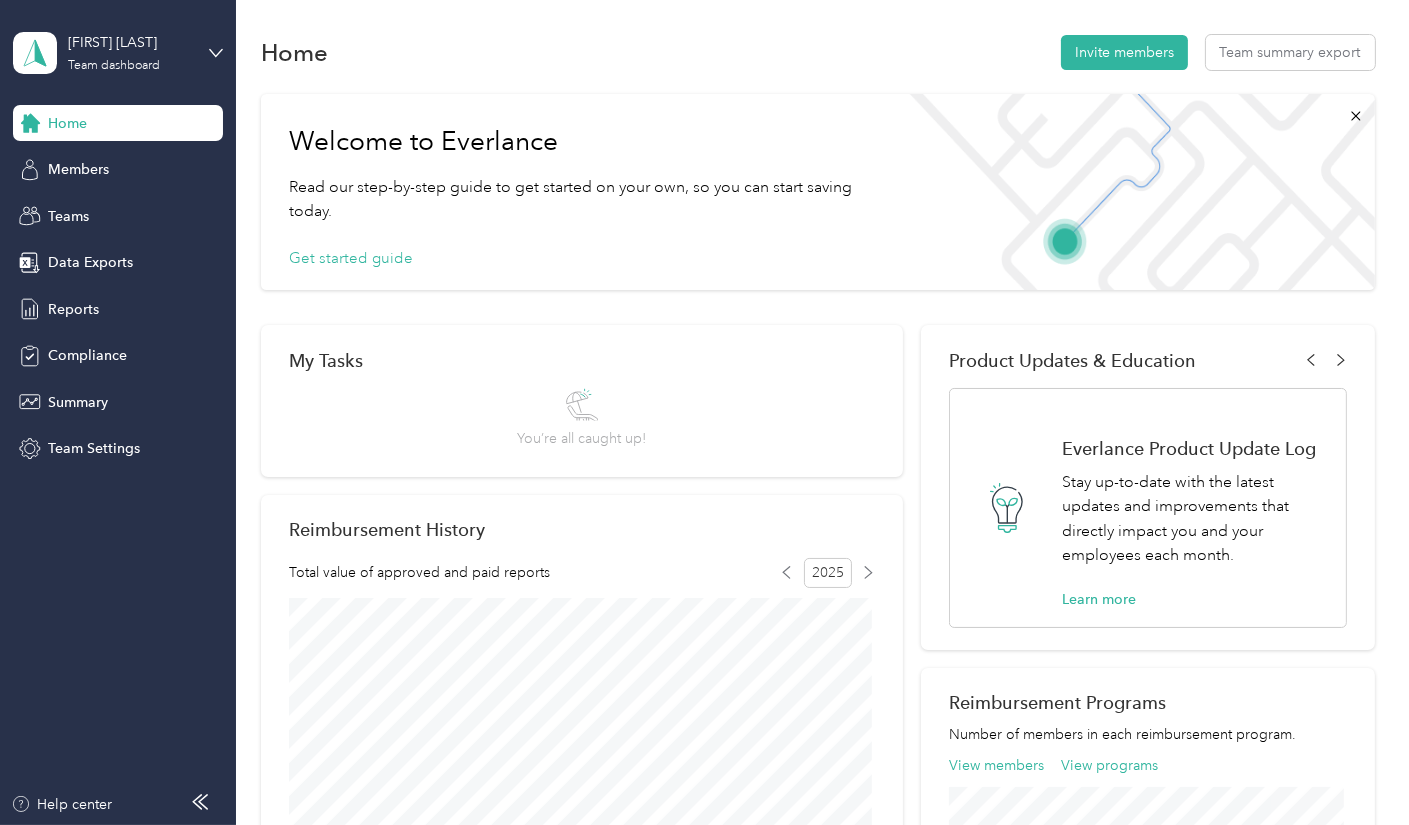 scroll, scrollTop: 0, scrollLeft: 0, axis: both 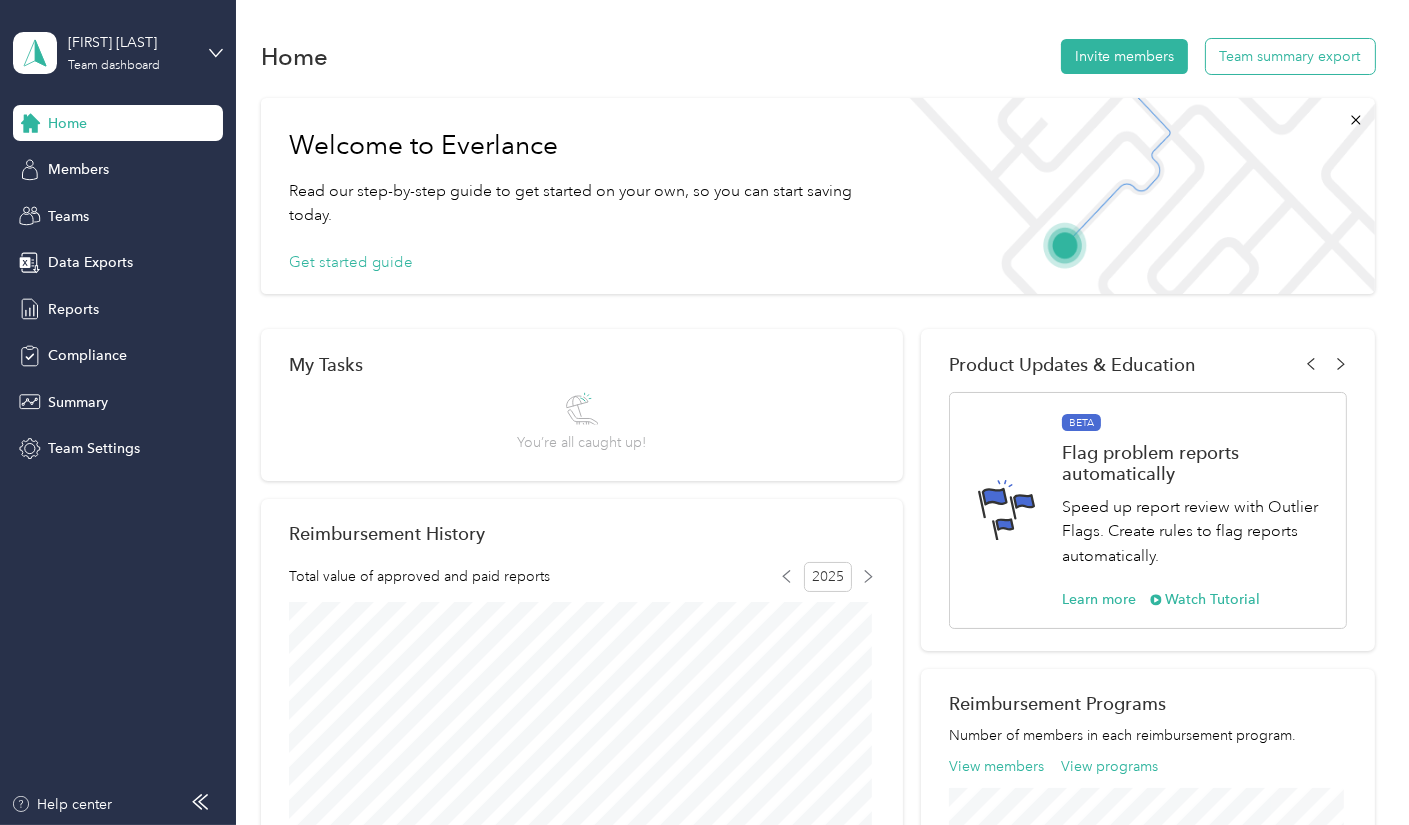 click on "Team summary export" at bounding box center [1290, 56] 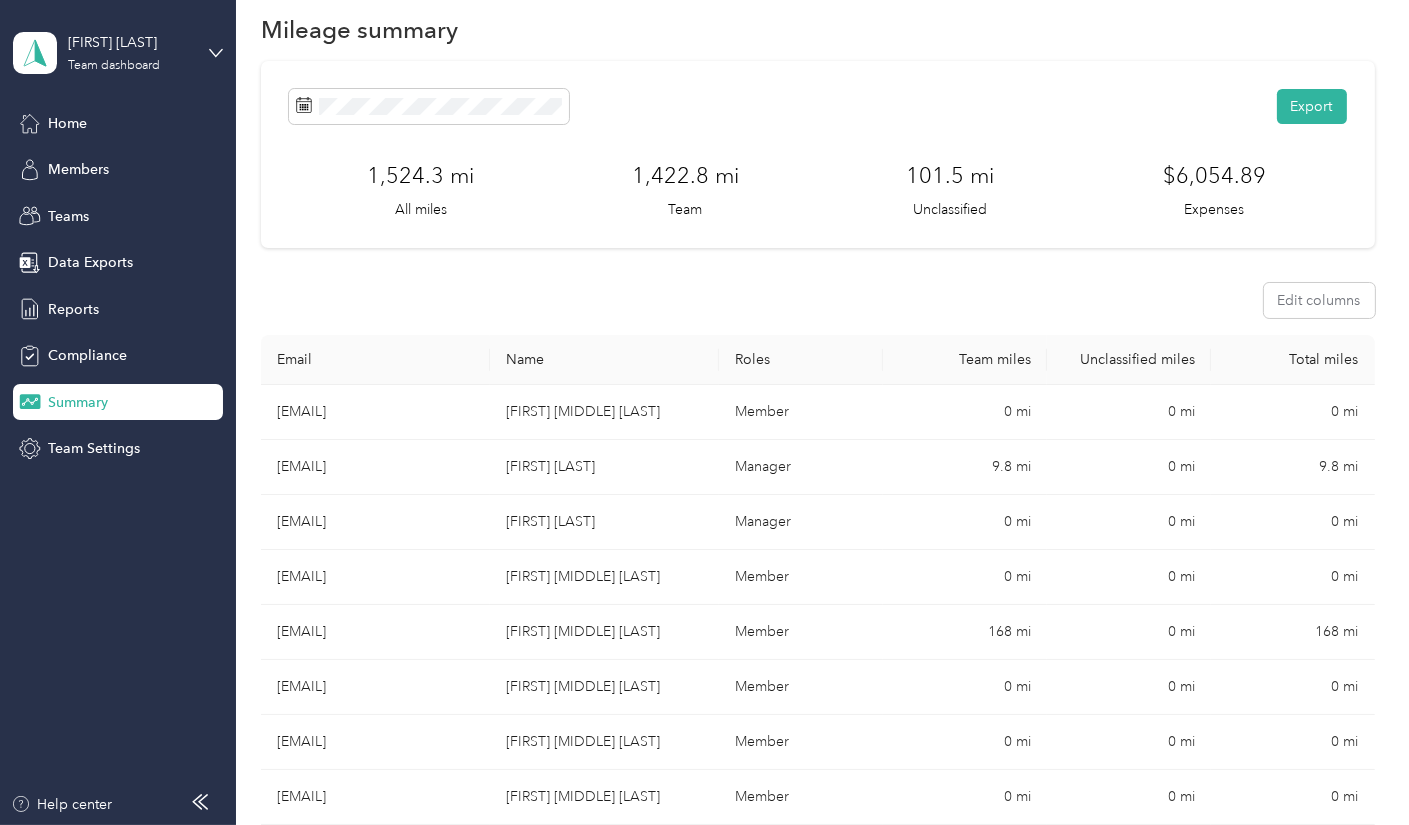scroll, scrollTop: 0, scrollLeft: 0, axis: both 